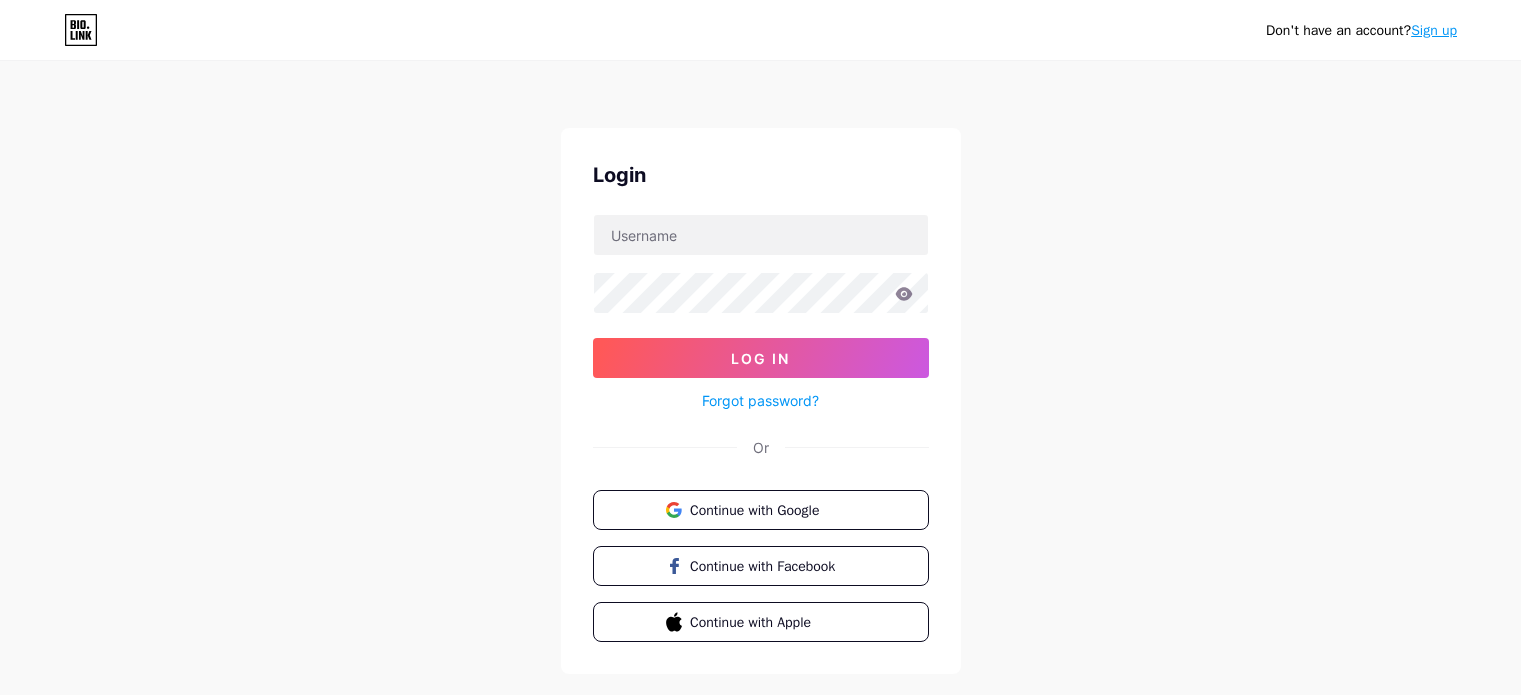 scroll, scrollTop: 0, scrollLeft: 0, axis: both 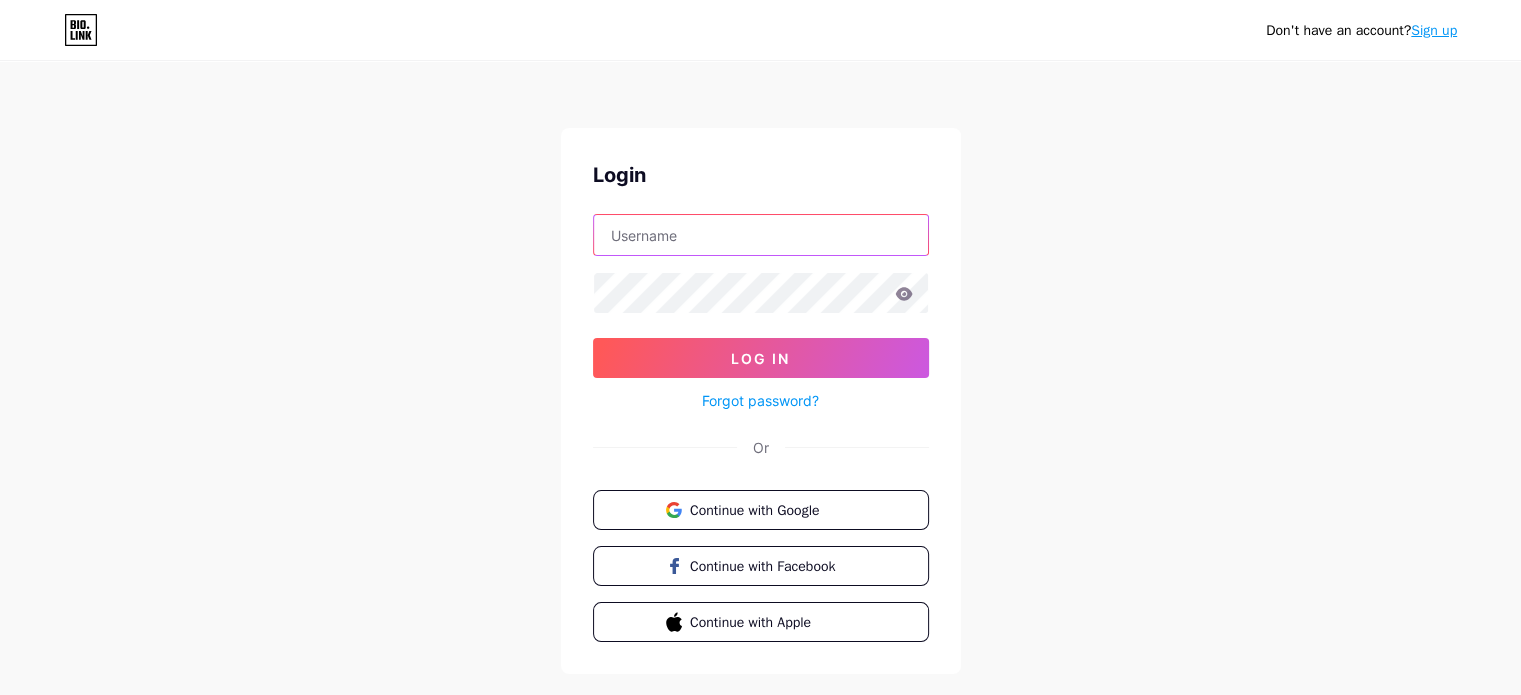 click at bounding box center [761, 235] 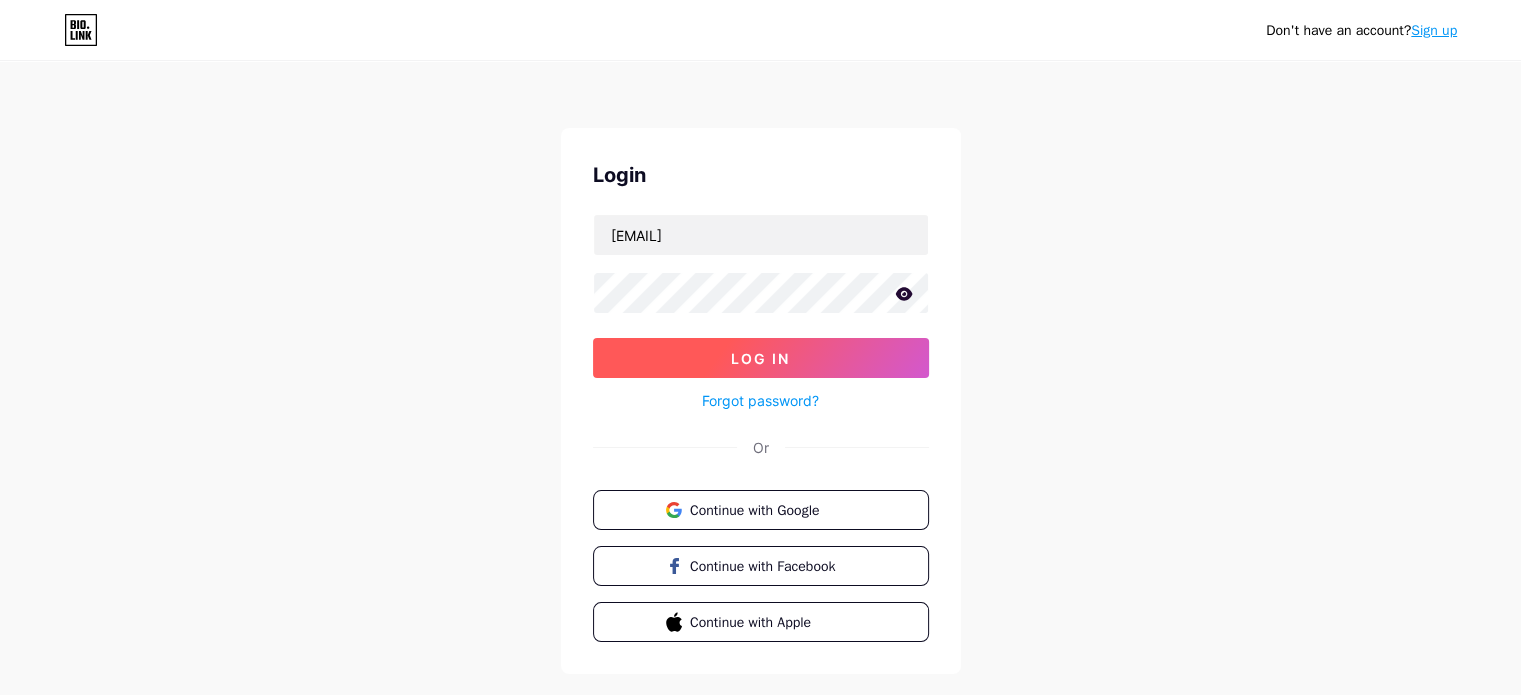click on "Log In" at bounding box center [760, 358] 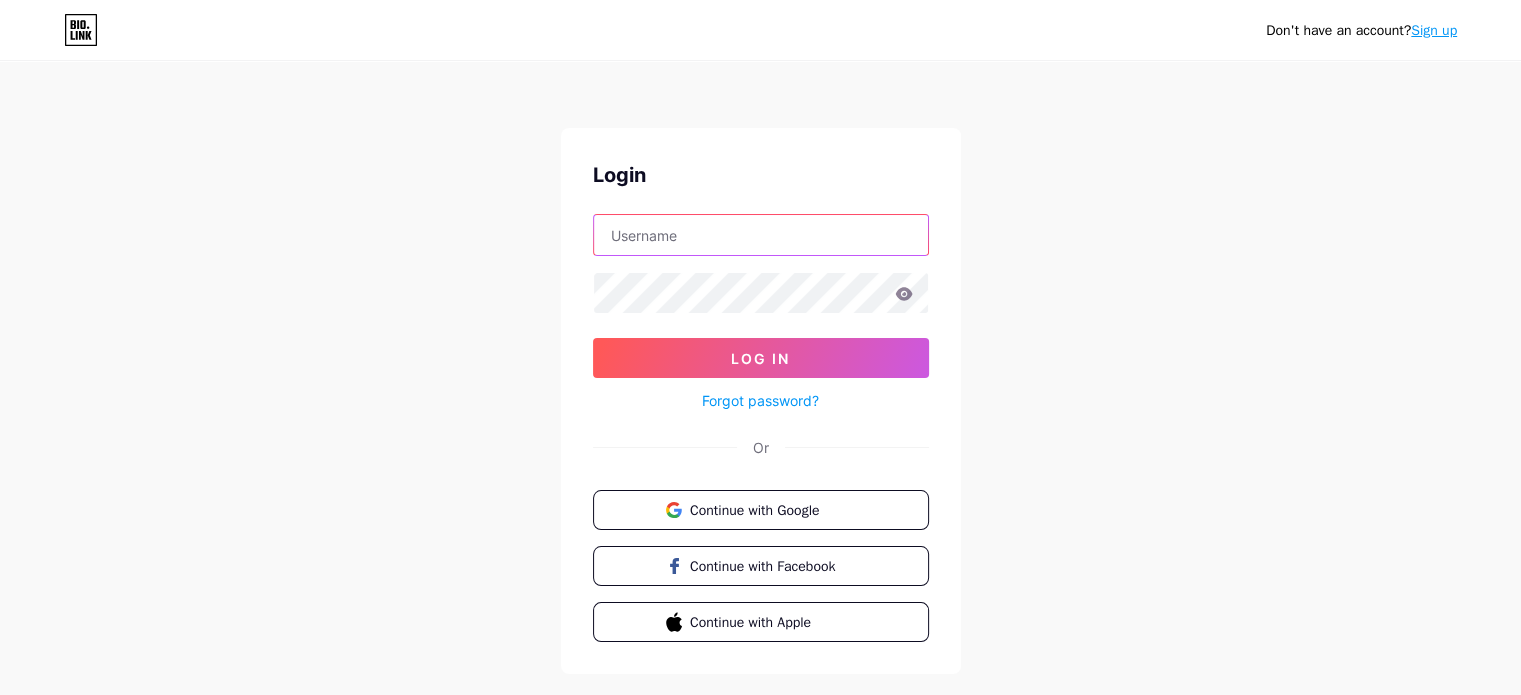 type on "[EMAIL]" 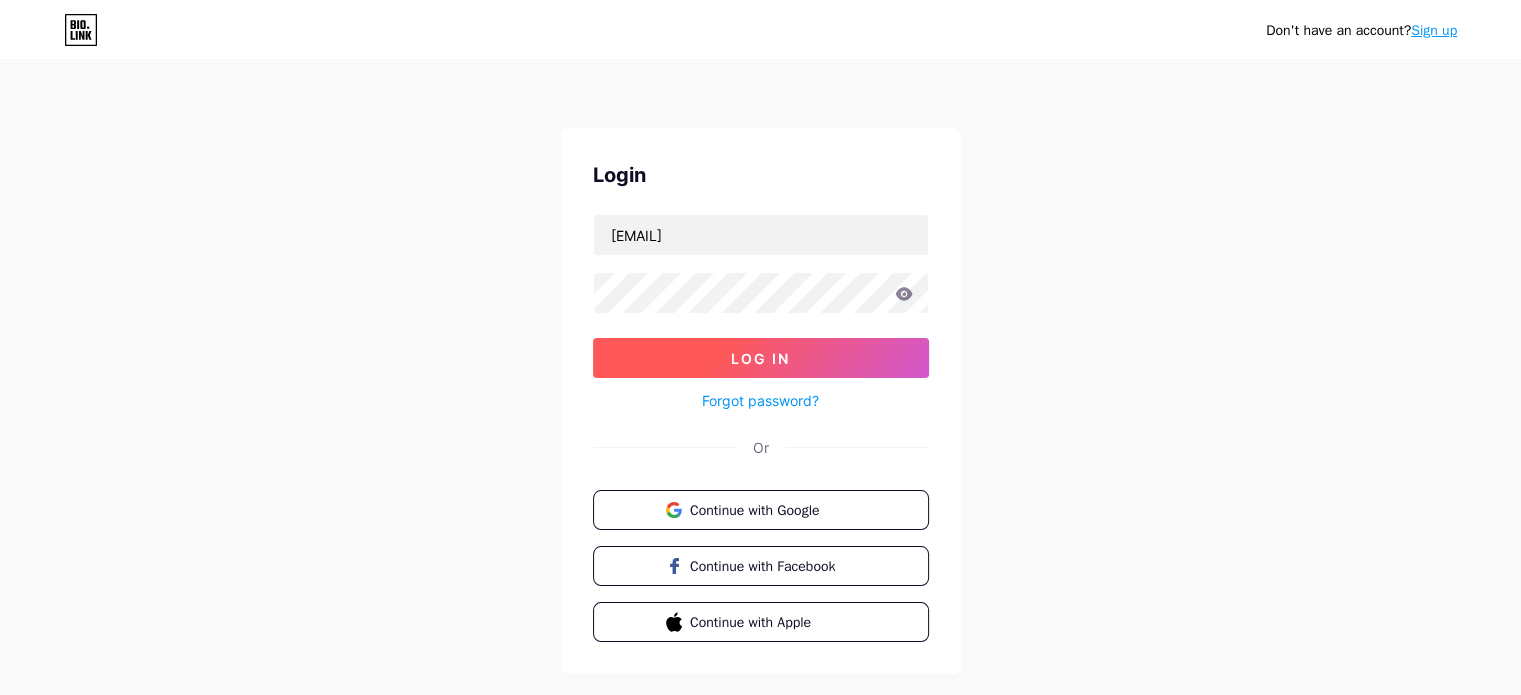 click on "Log In" at bounding box center (761, 358) 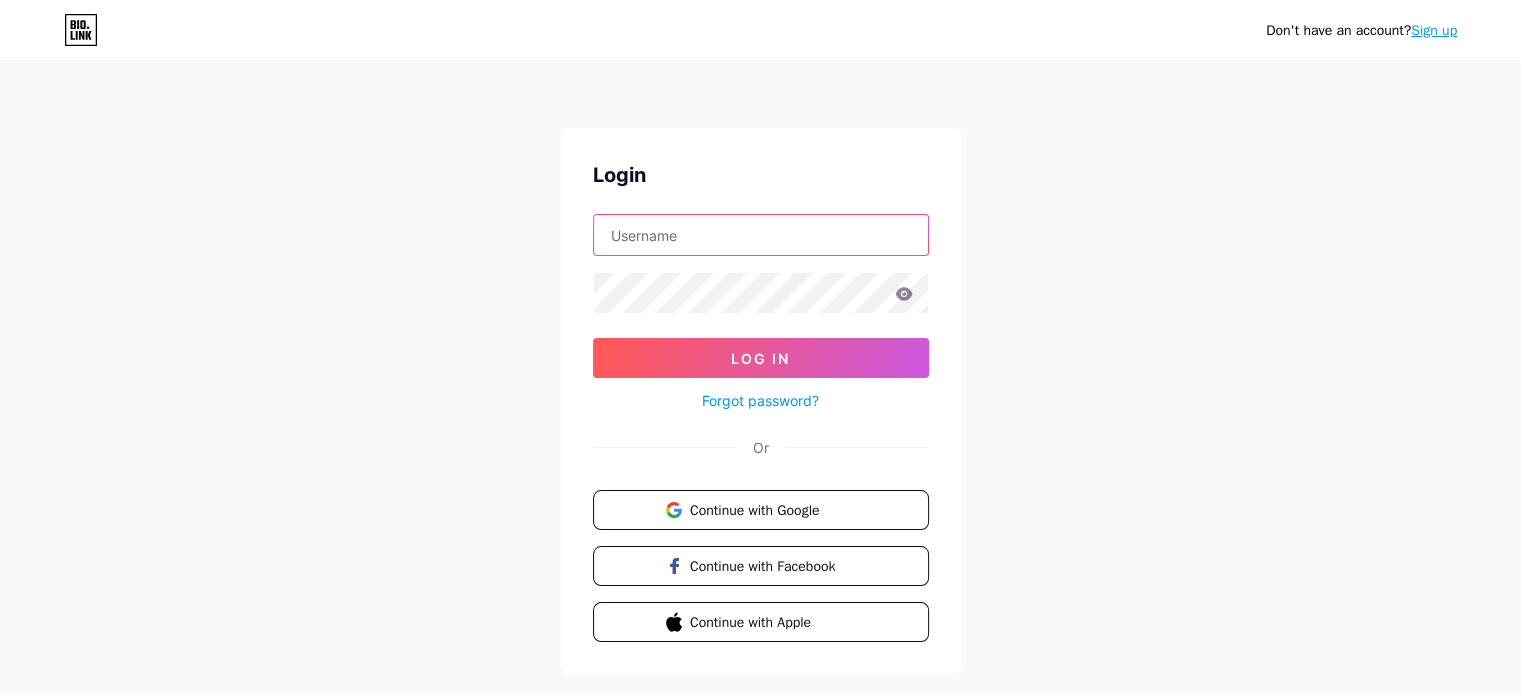 type on "[EMAIL]" 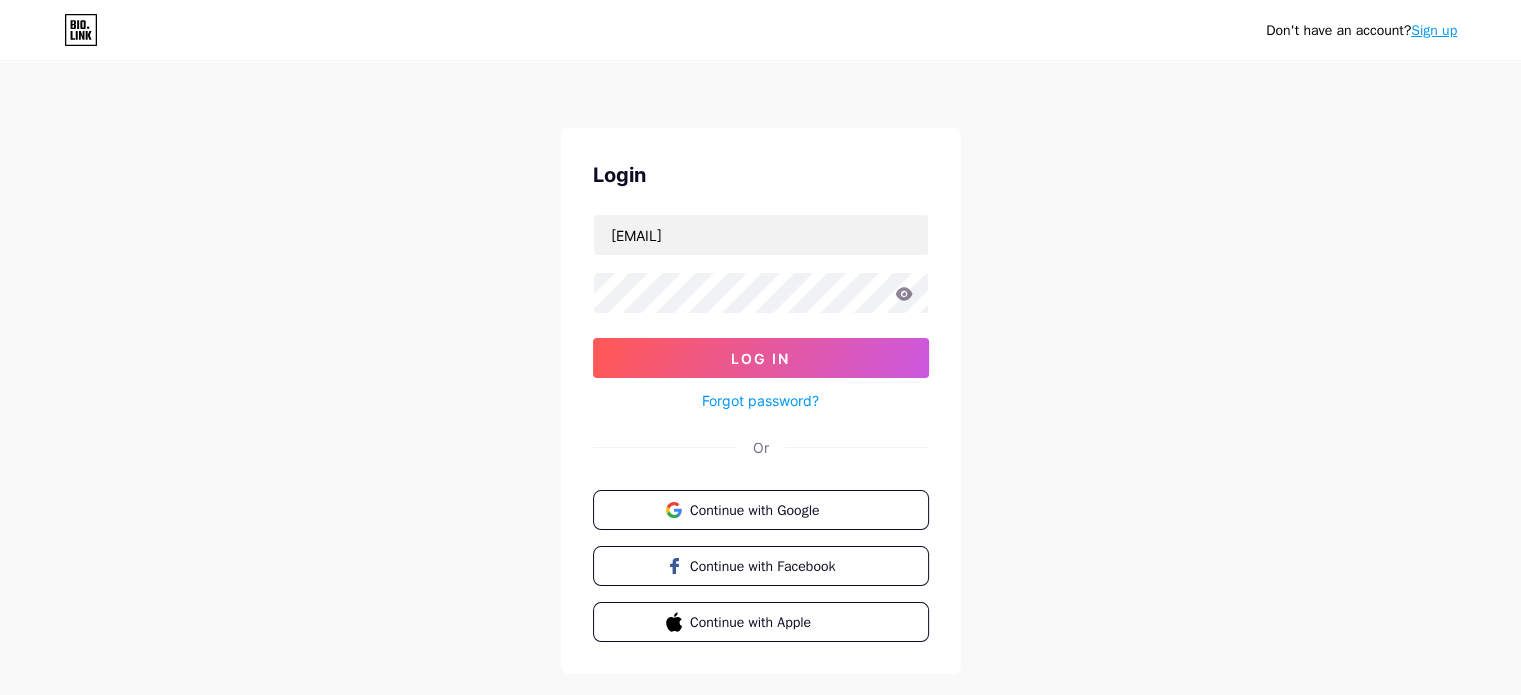 click on "Log In" at bounding box center (761, 358) 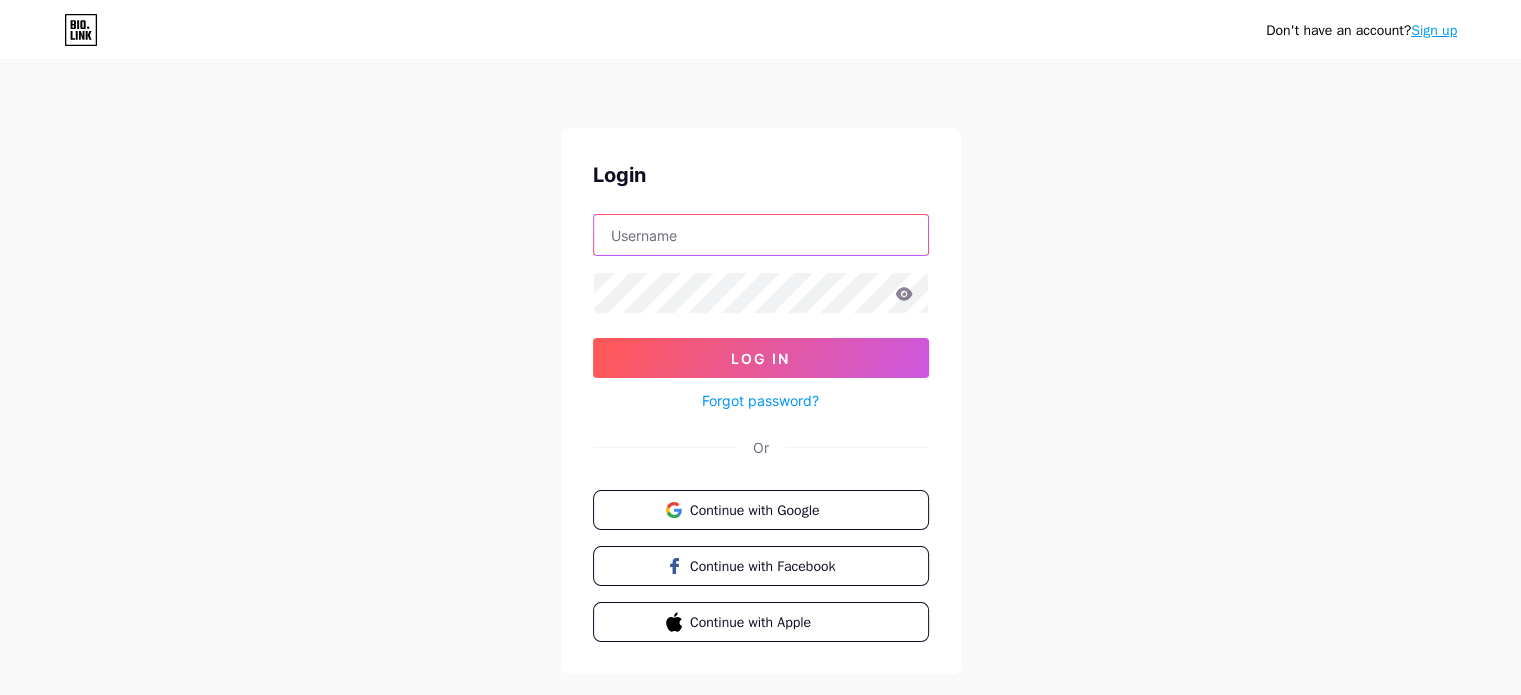 type on "[EMAIL]" 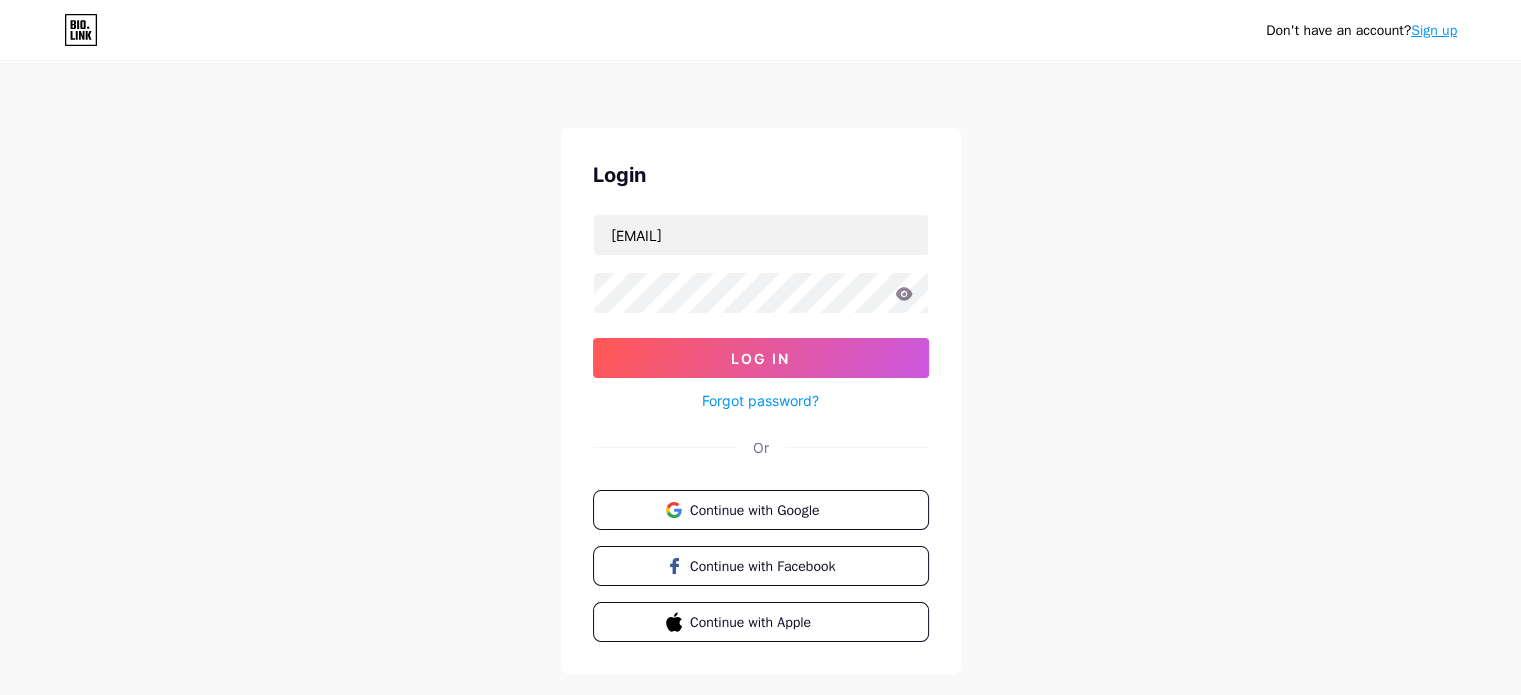drag, startPoint x: 860, startPoint y: 345, endPoint x: 857, endPoint y: 393, distance: 48.09366 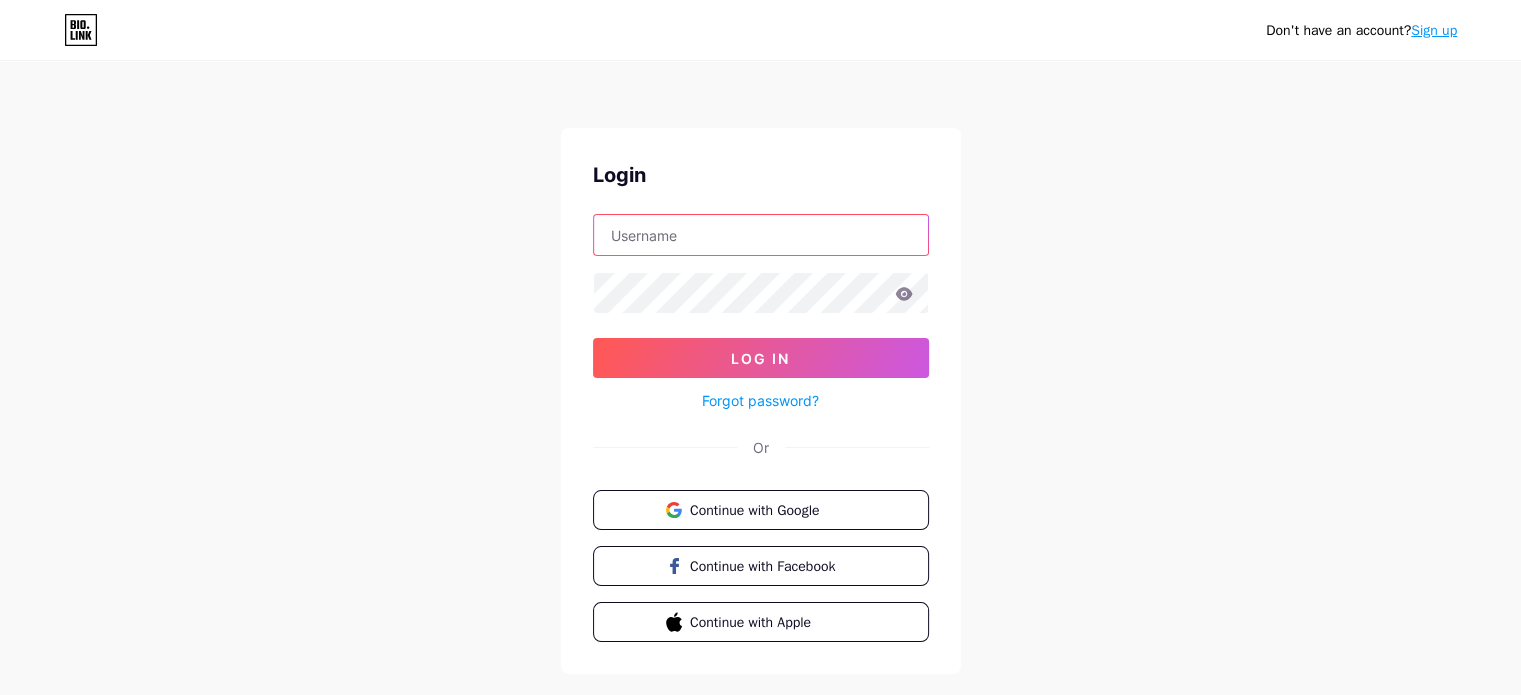 type on "[EMAIL]" 